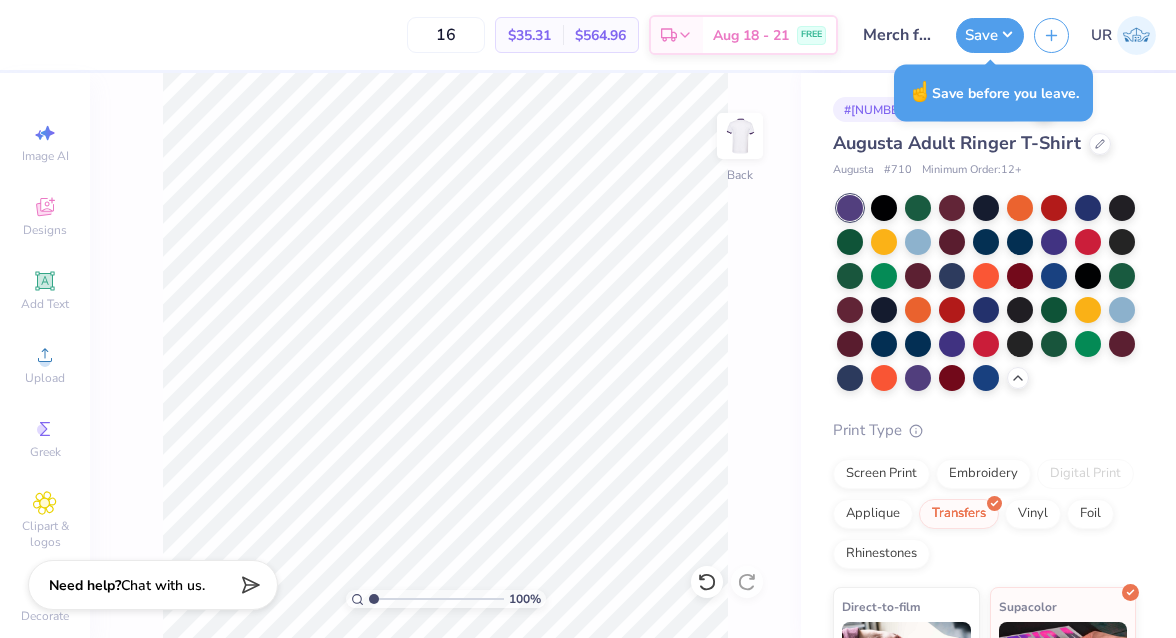scroll, scrollTop: 0, scrollLeft: 0, axis: both 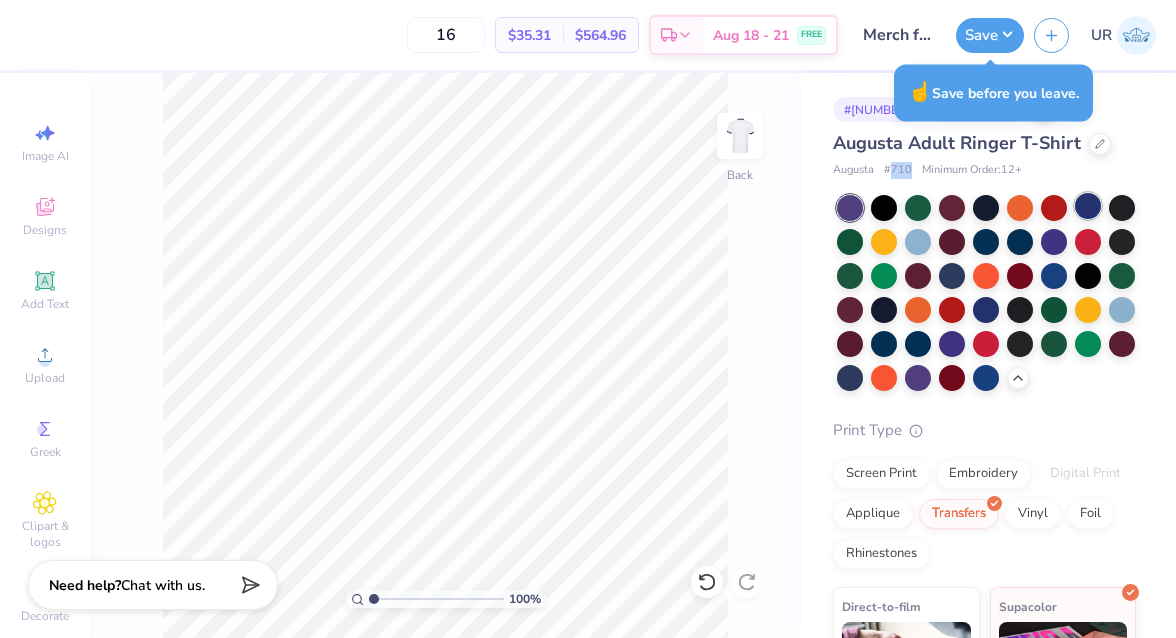 click at bounding box center [1088, 206] 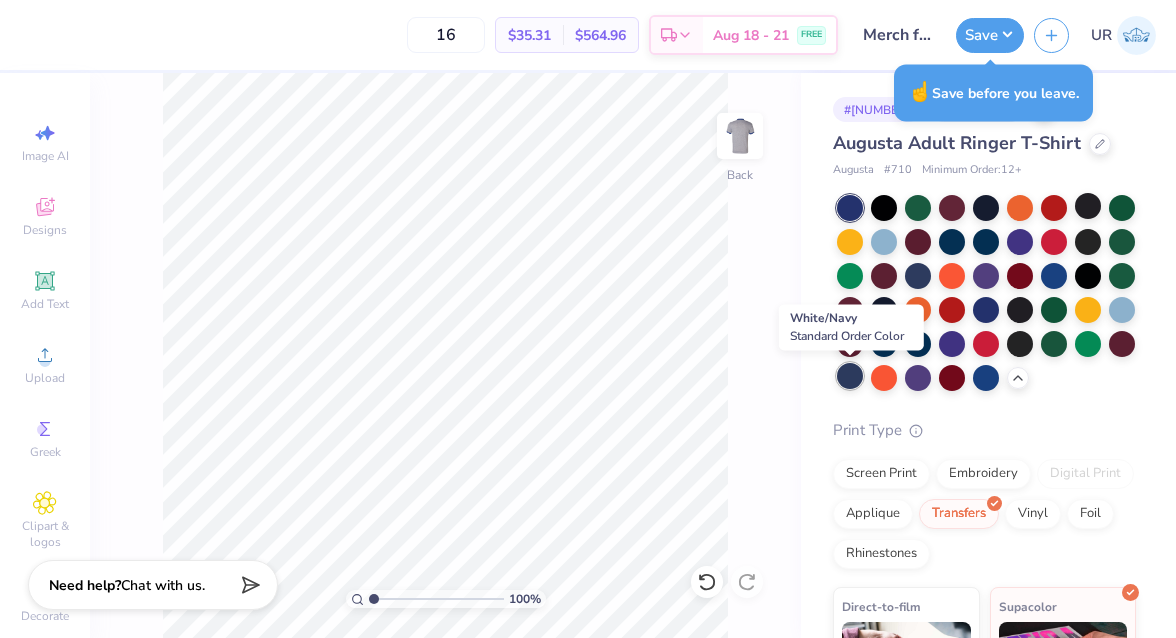 click at bounding box center (850, 376) 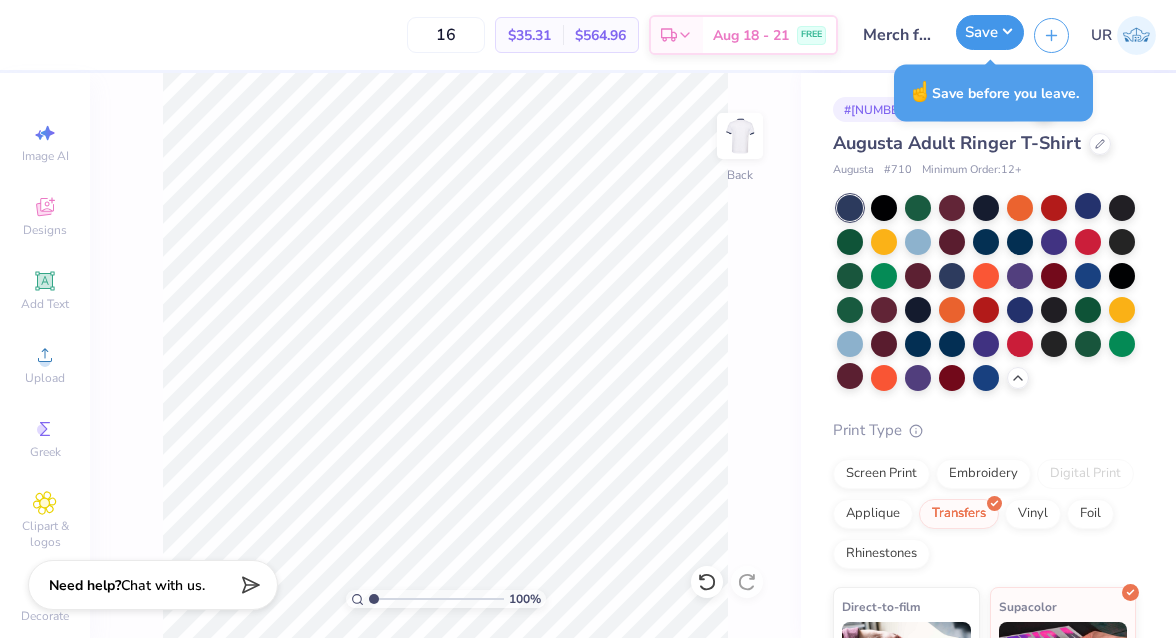 click on "Save" at bounding box center (990, 32) 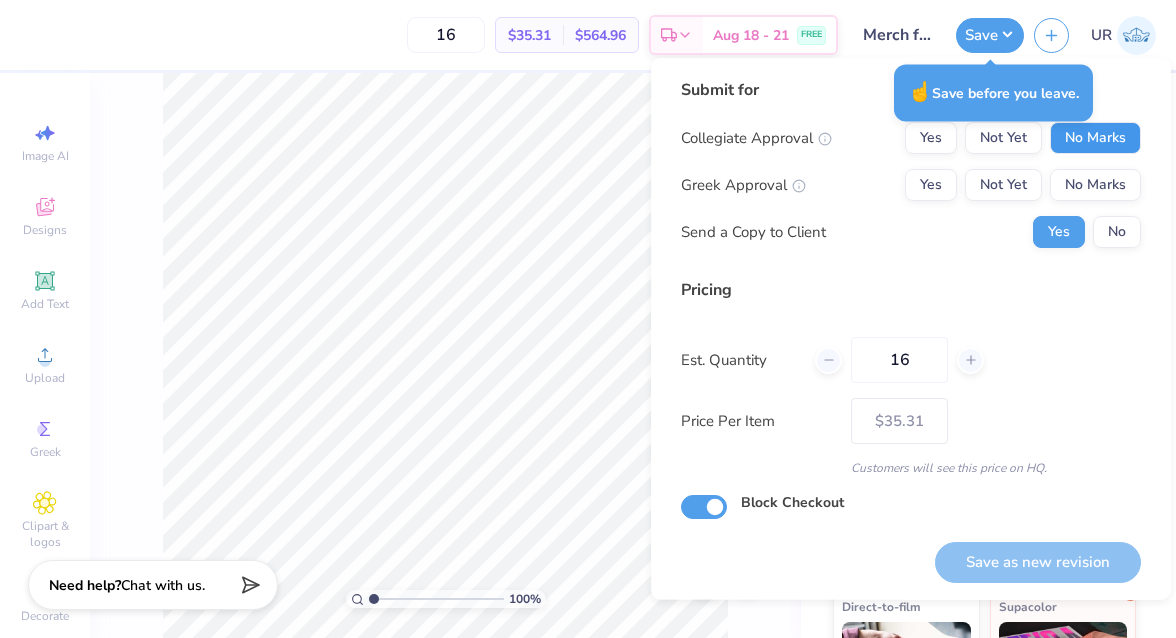 click on "No Marks" at bounding box center [1095, 138] 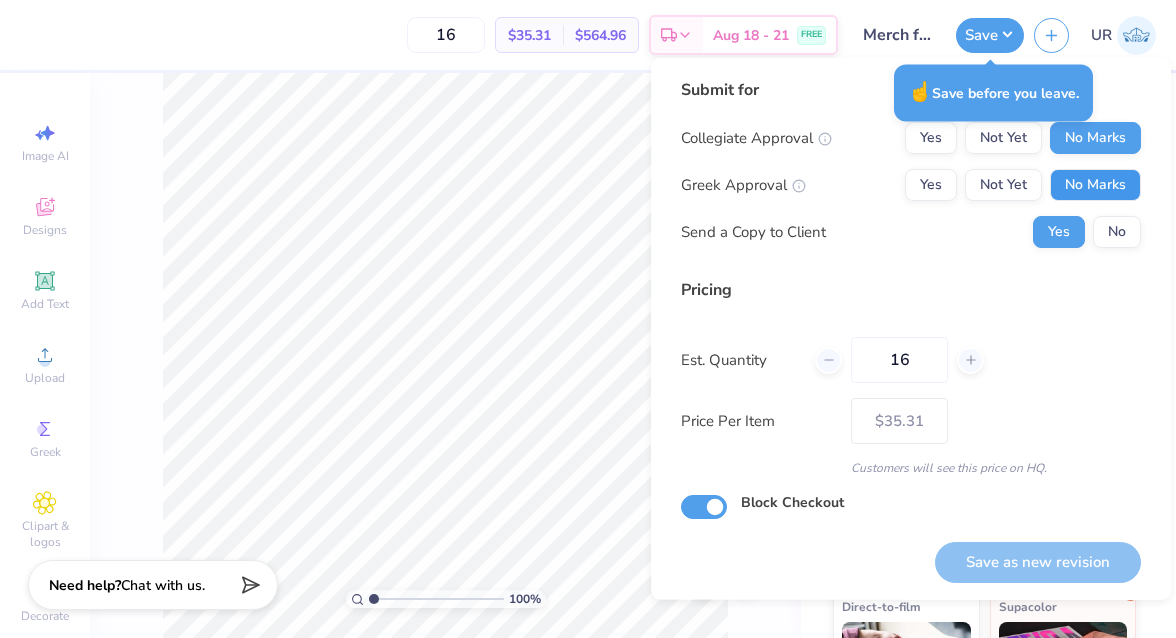 click on "No Marks" at bounding box center [1095, 185] 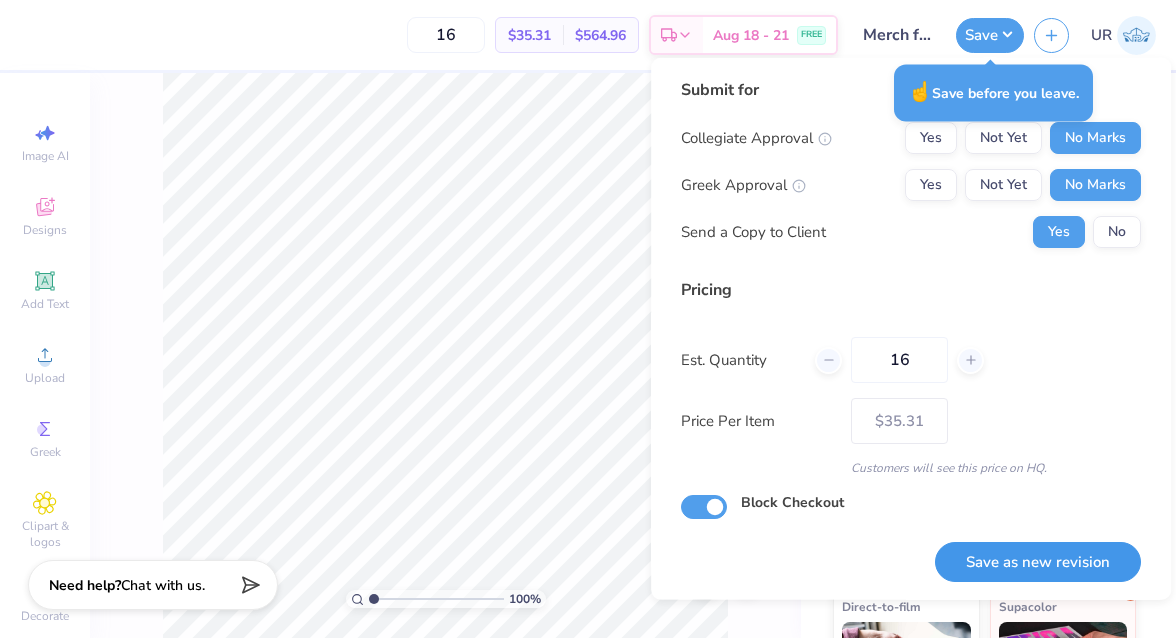 click on "Save as new revision" at bounding box center (1038, 561) 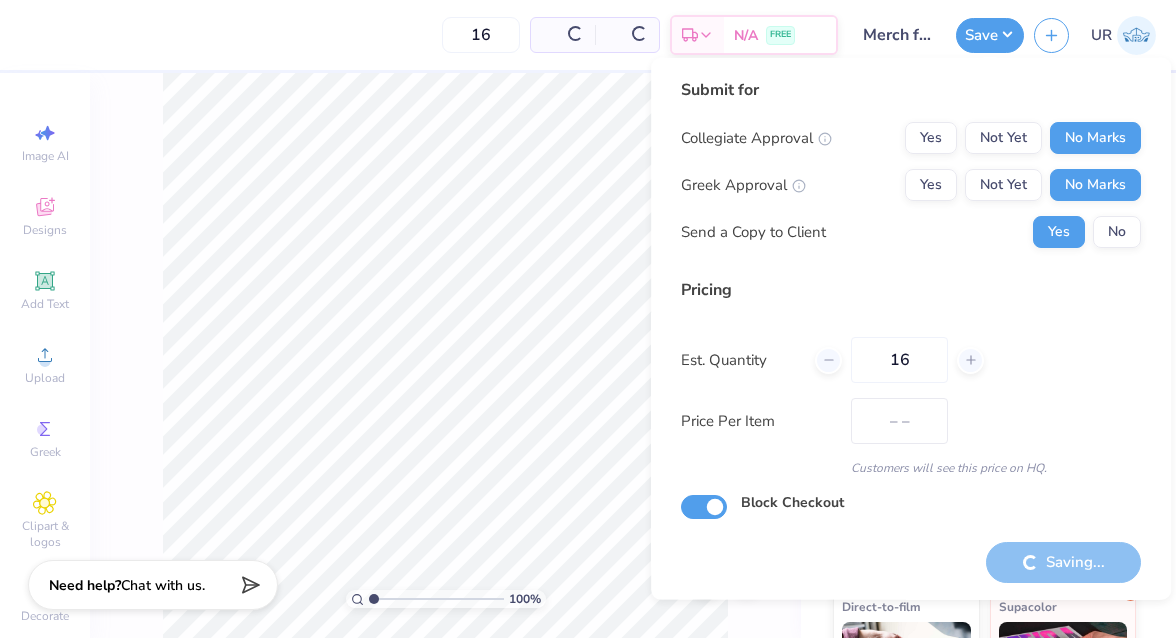 type on "$35.31" 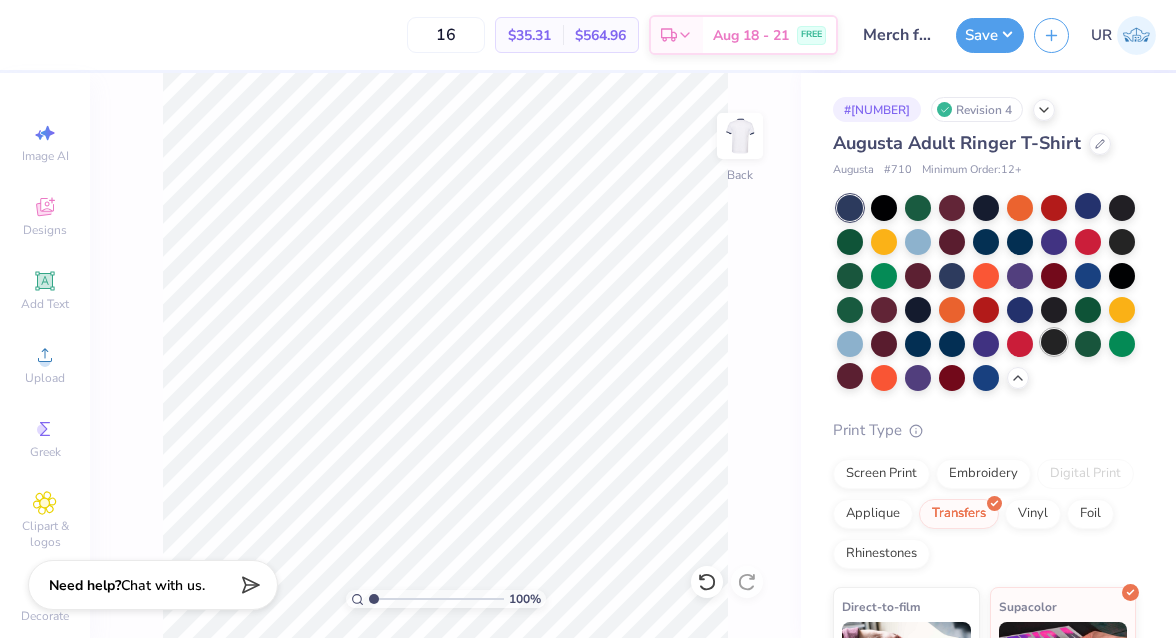 click at bounding box center [1054, 342] 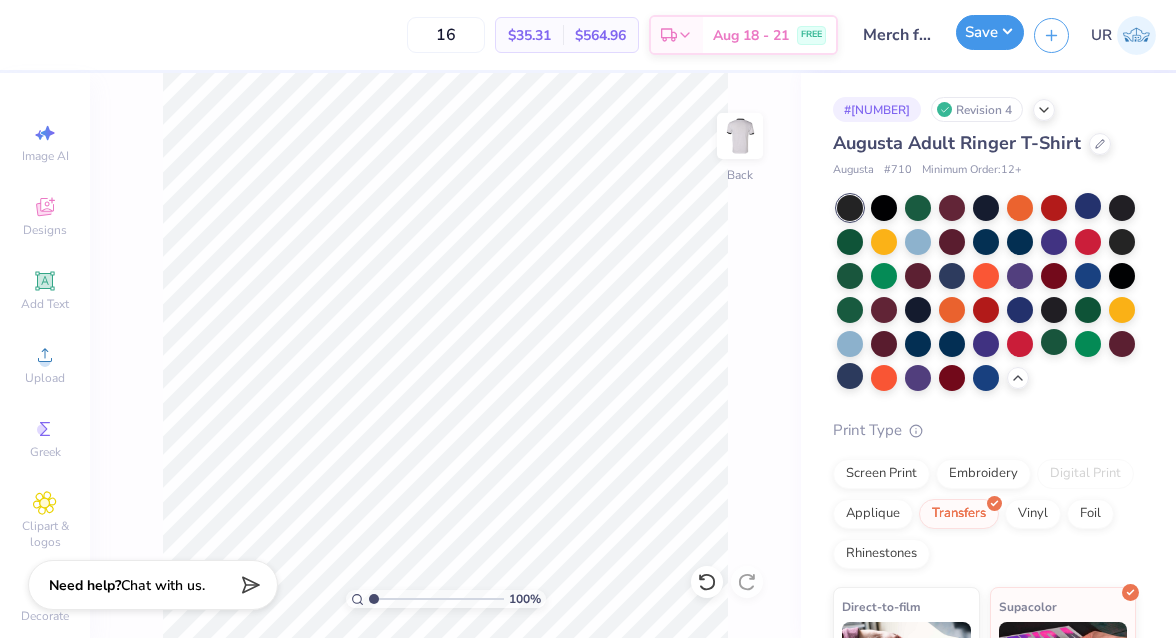 click on "Save" at bounding box center [990, 32] 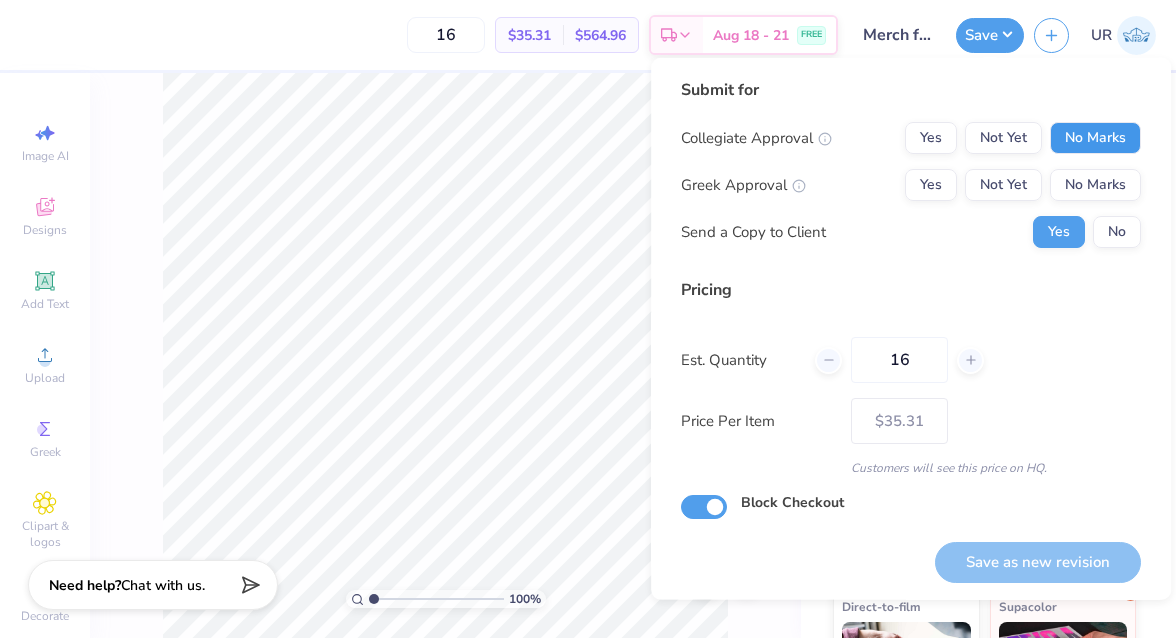 click on "No Marks" at bounding box center (1095, 138) 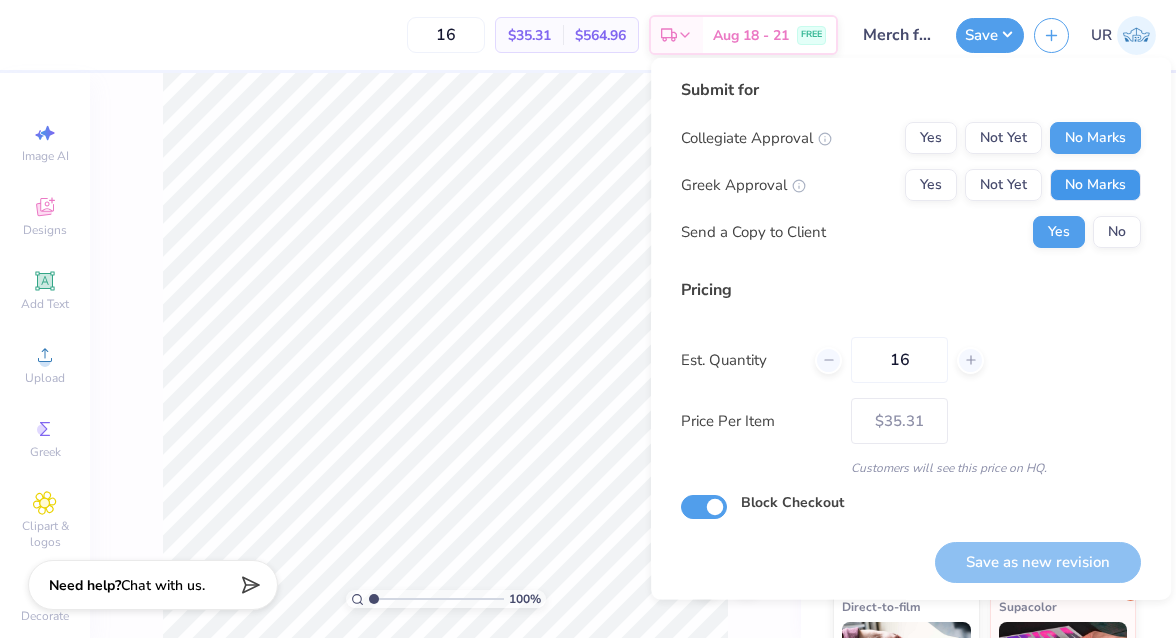 click on "No Marks" at bounding box center (1095, 185) 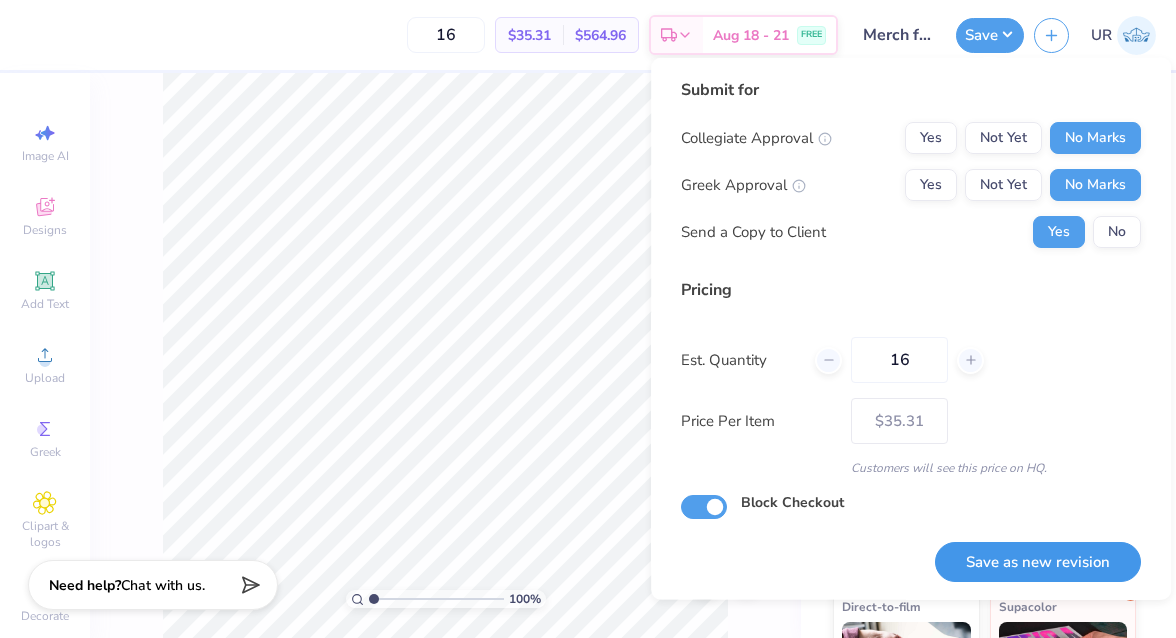 click on "Save as new revision" at bounding box center (1038, 561) 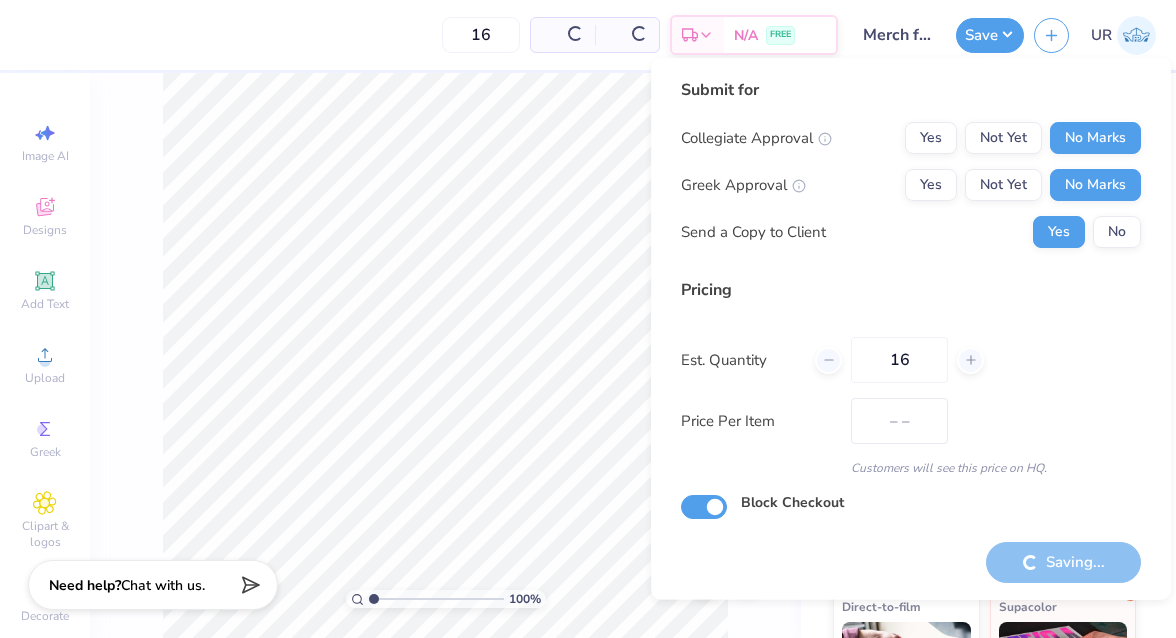 type on "$35.31" 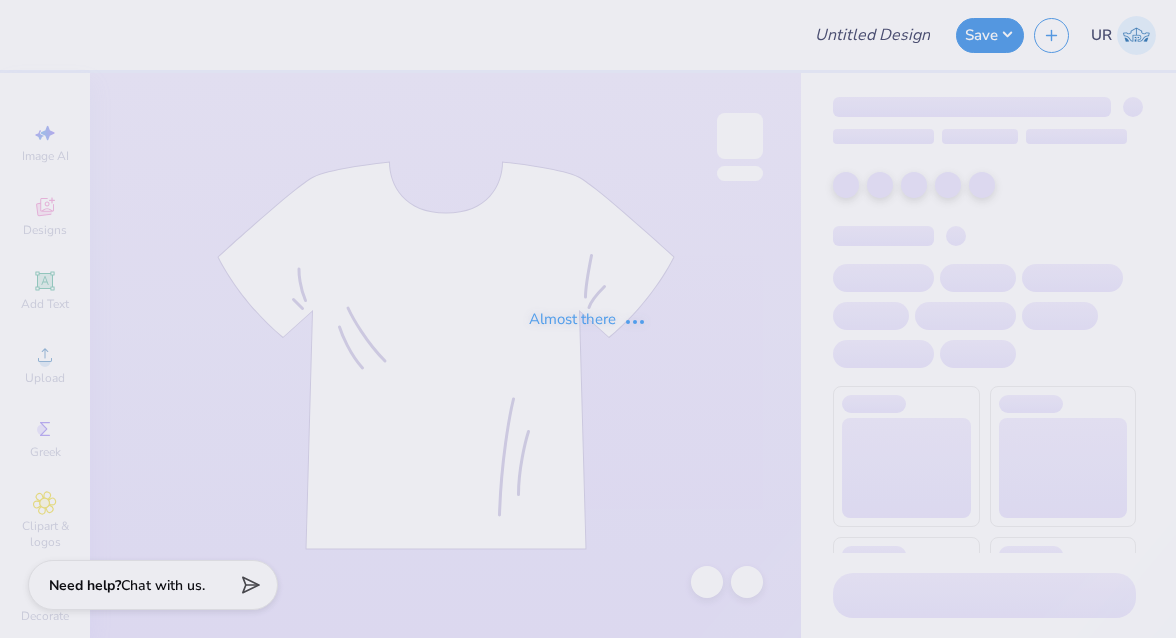 scroll, scrollTop: 0, scrollLeft: 0, axis: both 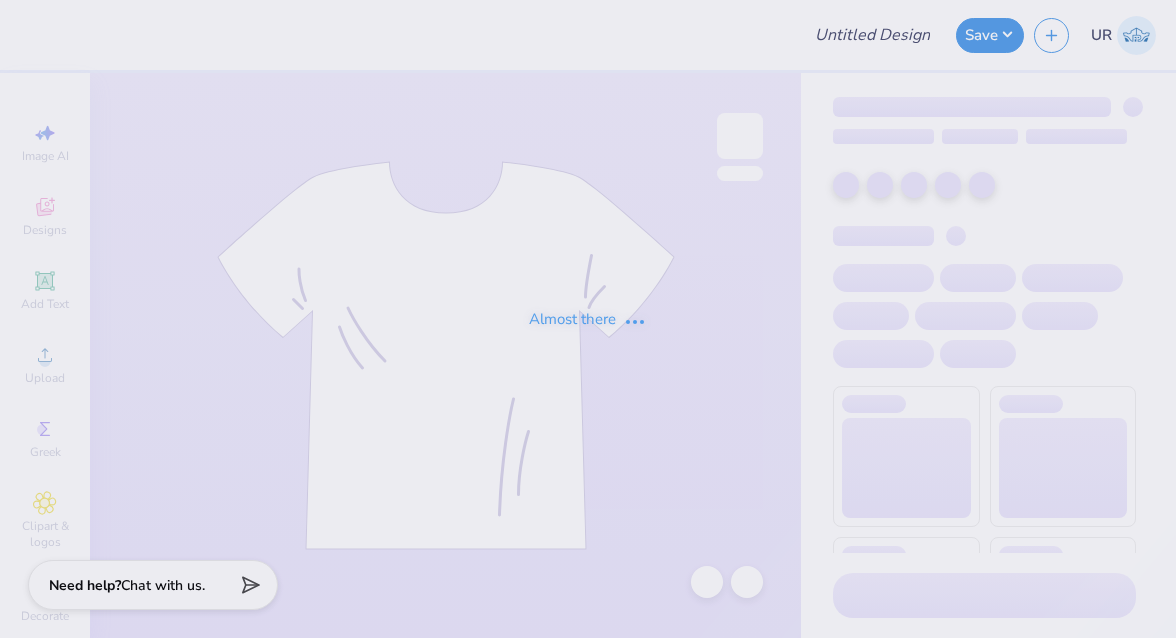 type on "Merch for Camp Amuck" 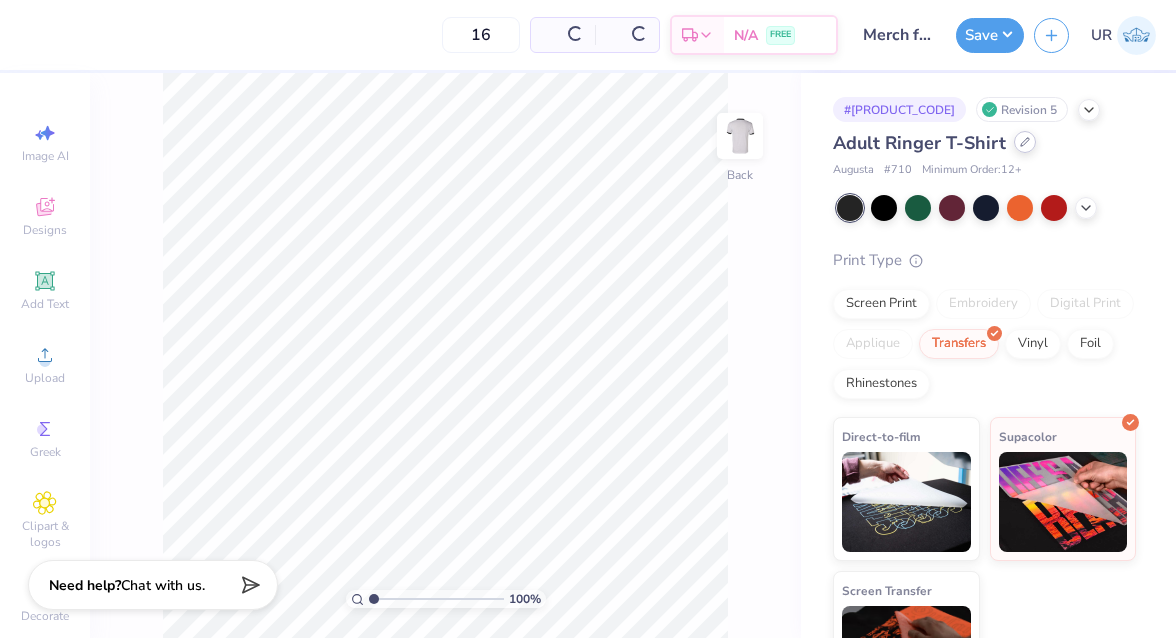 click 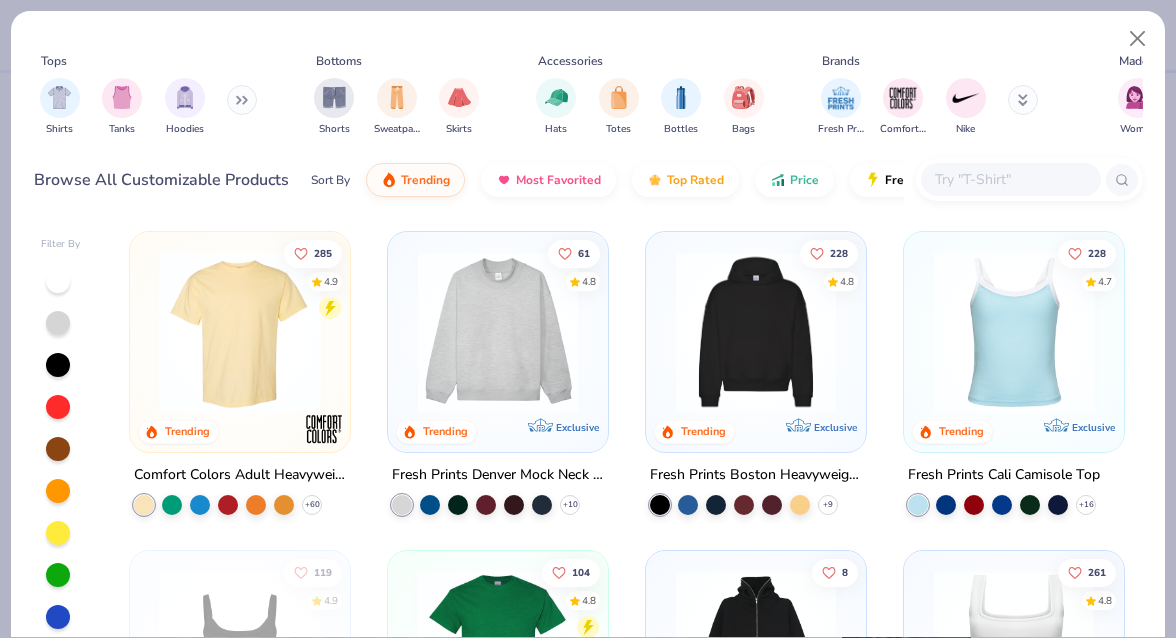 click at bounding box center [1011, 179] 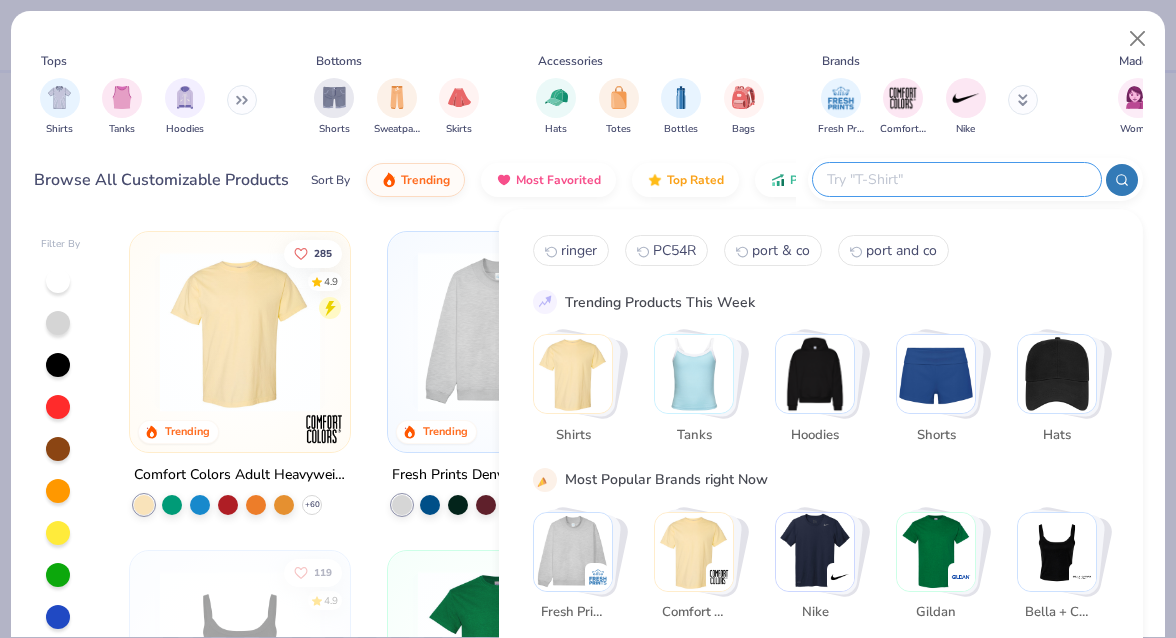 paste on "[ZIP]" 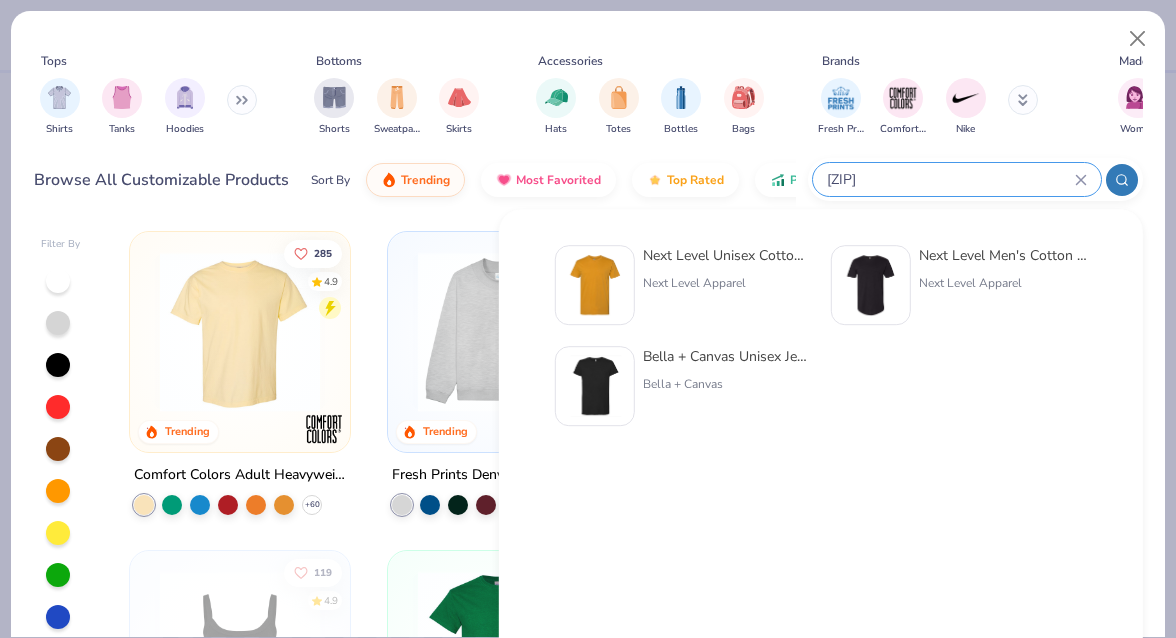 type on "[ZIP]" 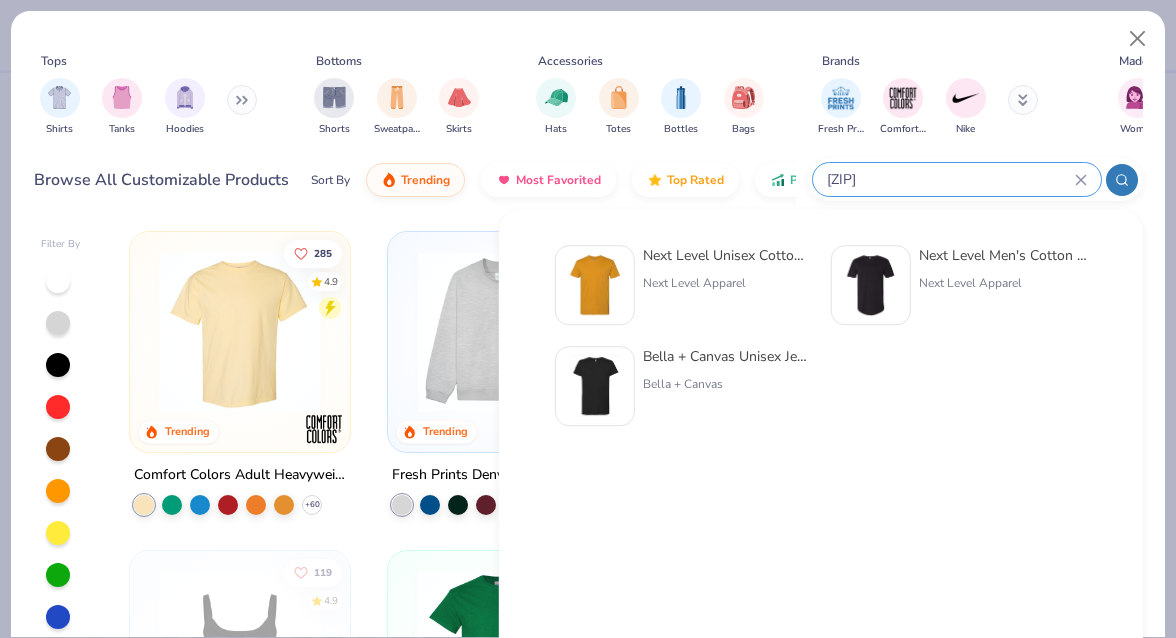 click on "Next Level Unisex Cotton T-Shirt Next Level Apparel" at bounding box center [727, 285] 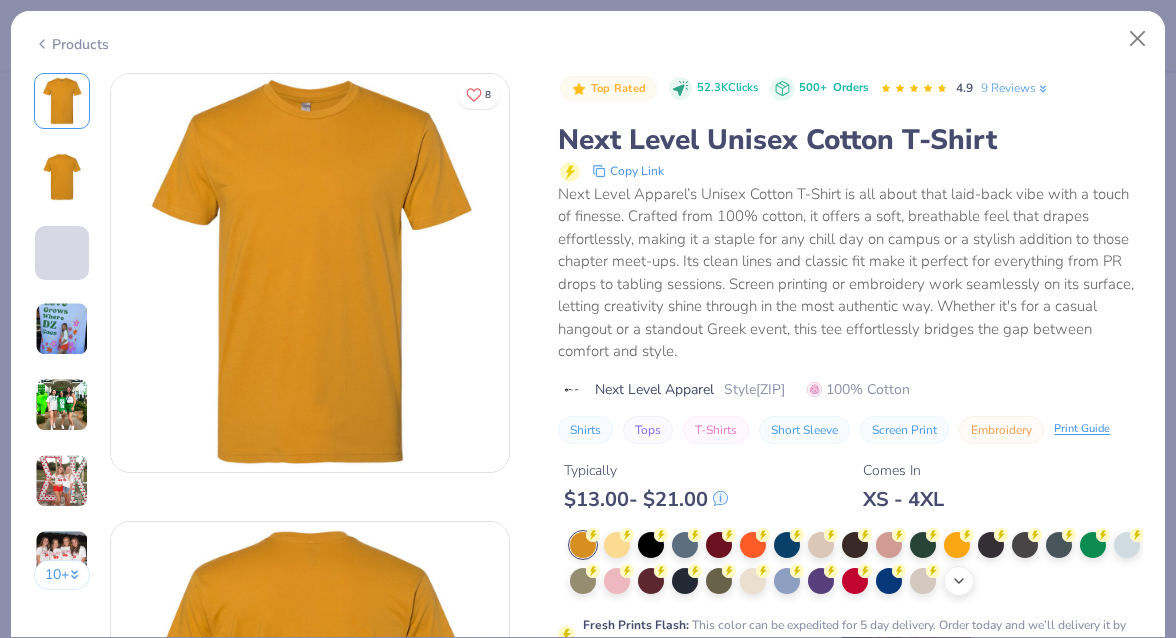 click 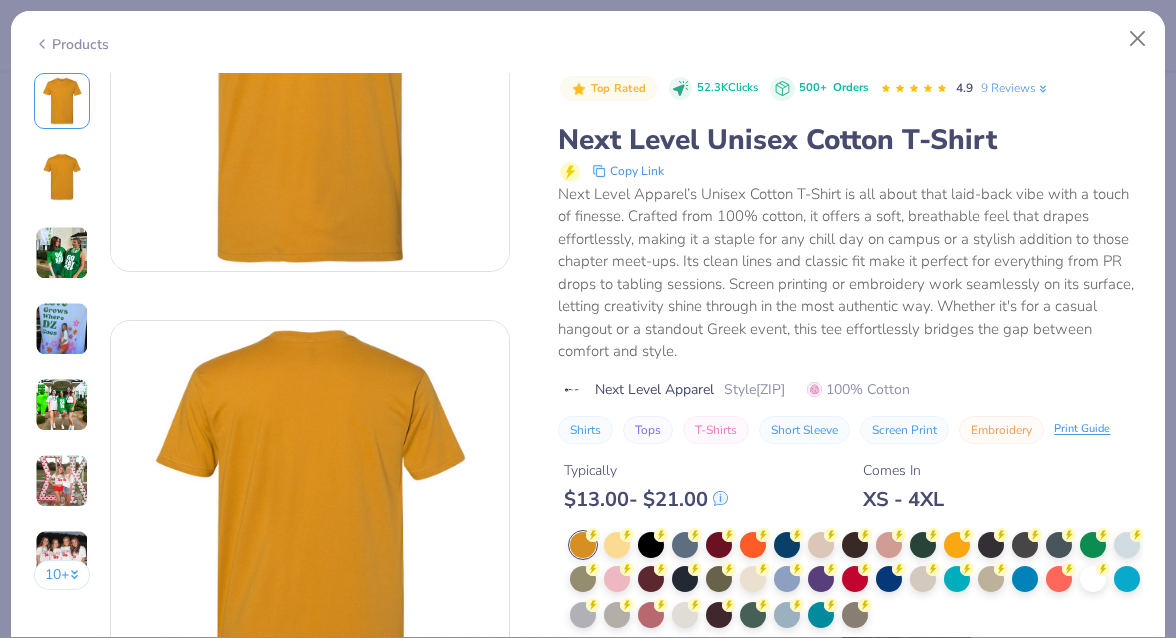 scroll, scrollTop: 288, scrollLeft: 0, axis: vertical 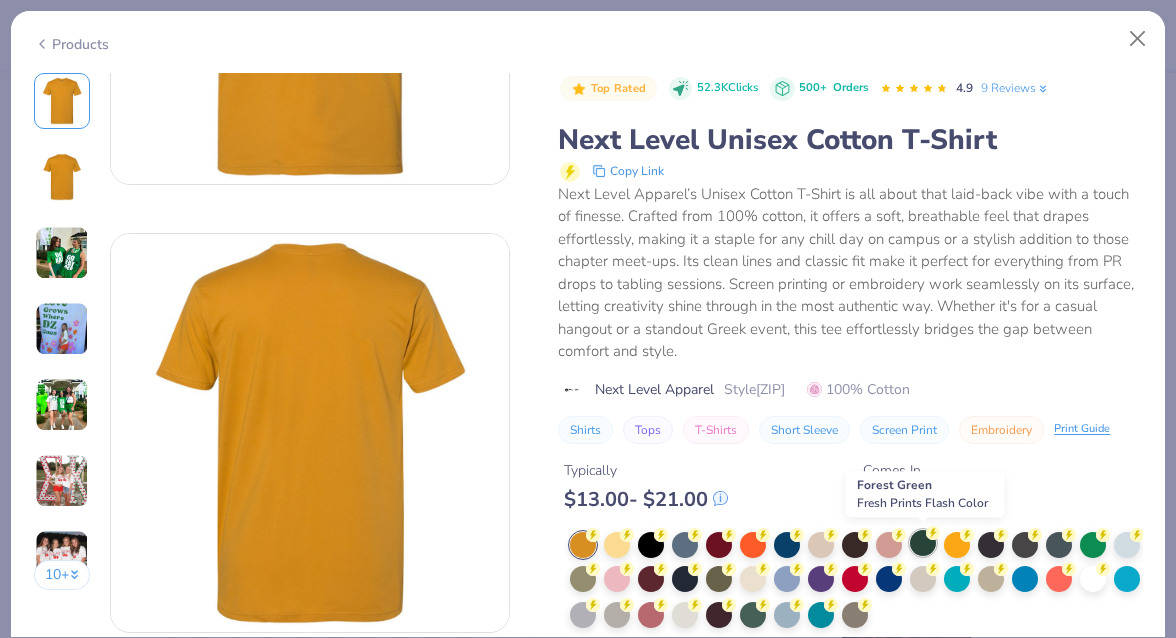 click at bounding box center [923, 543] 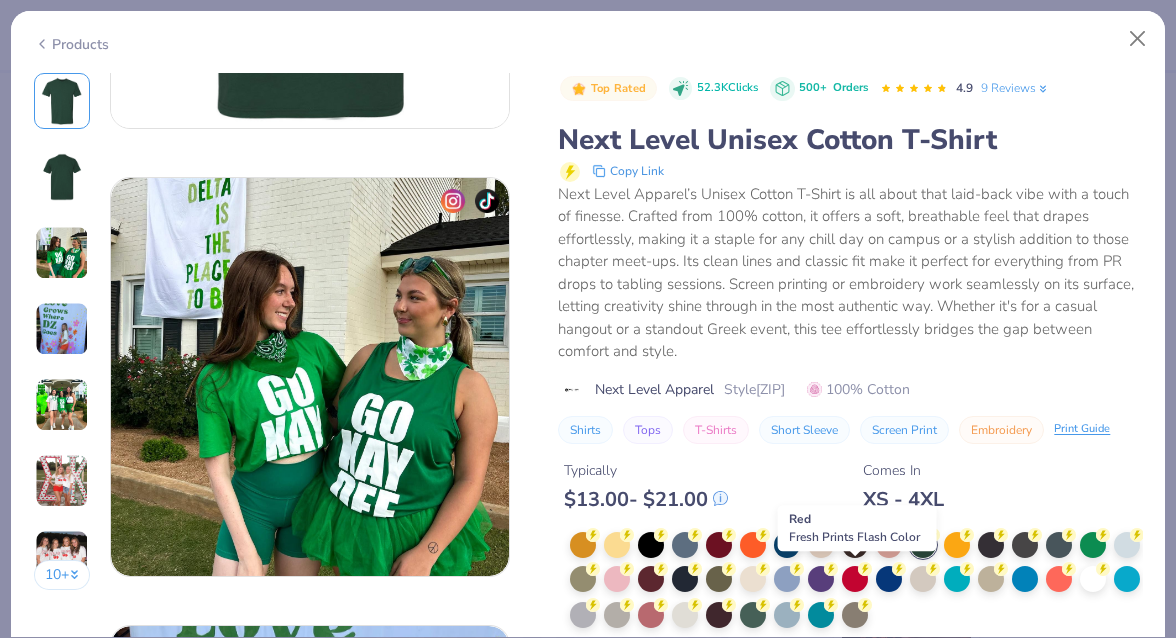 scroll, scrollTop: 820, scrollLeft: 0, axis: vertical 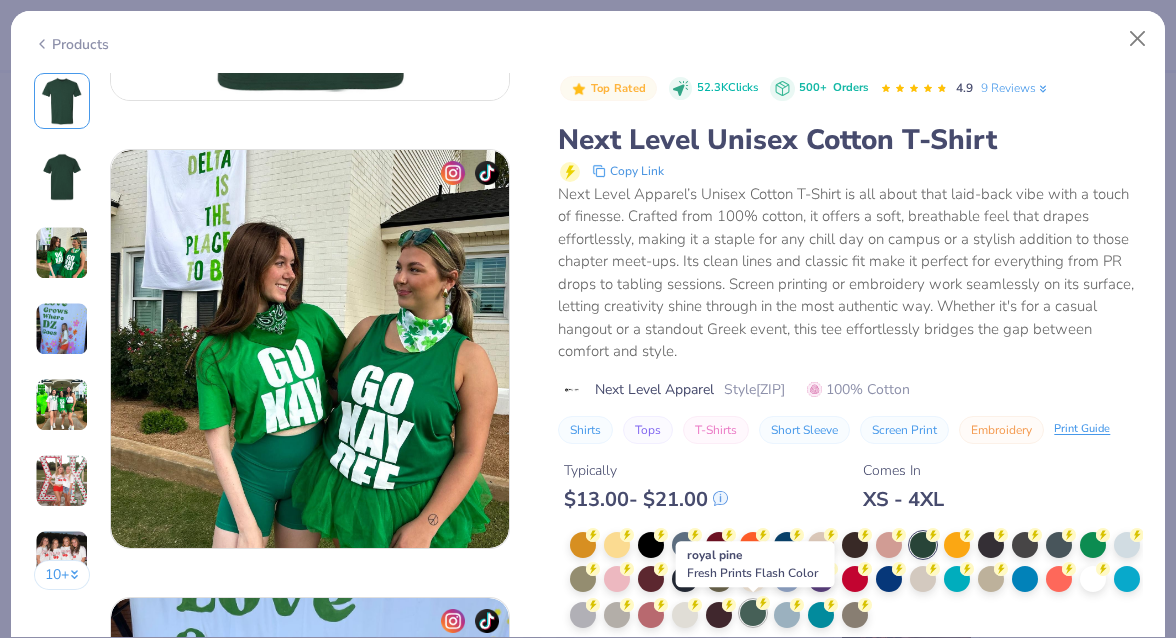click at bounding box center (753, 613) 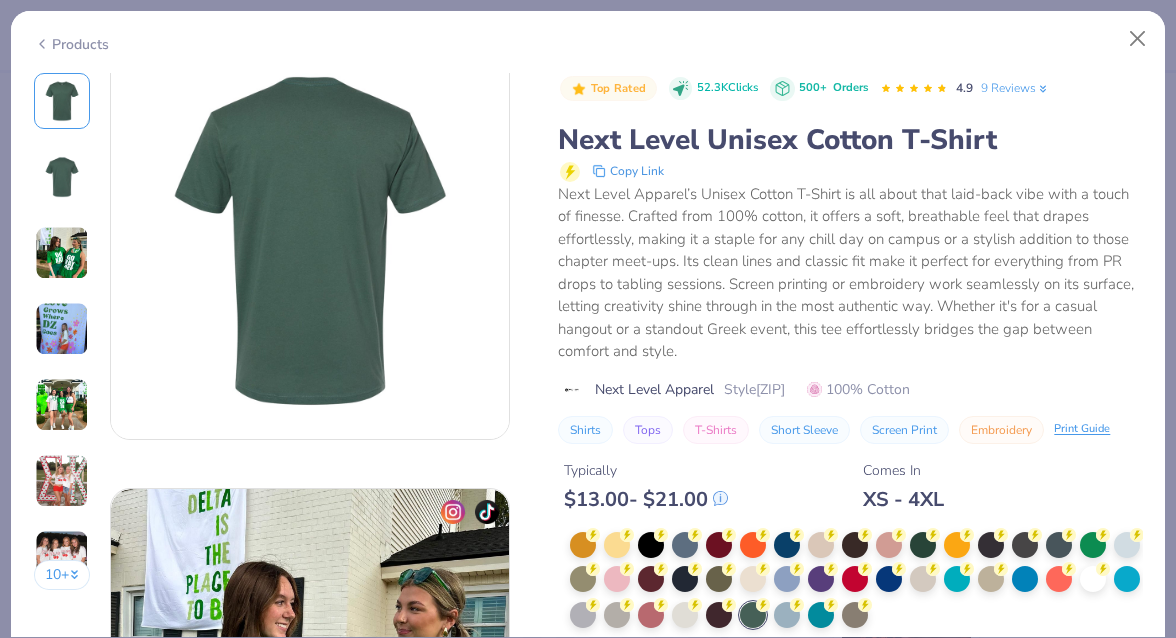 scroll, scrollTop: 264, scrollLeft: 0, axis: vertical 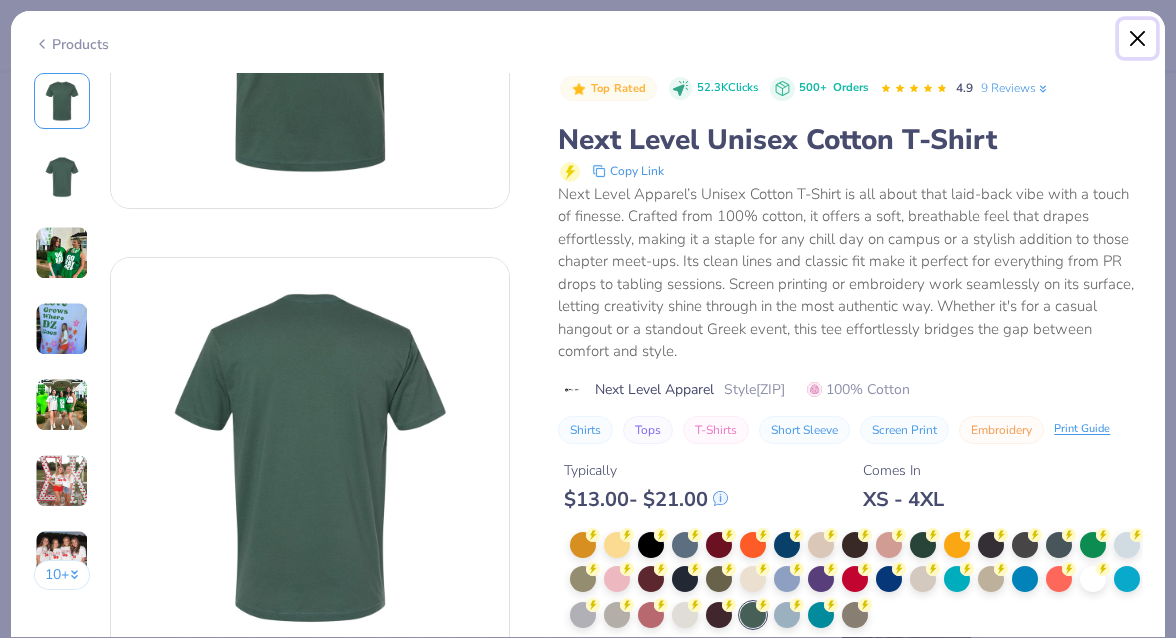click at bounding box center (1138, 39) 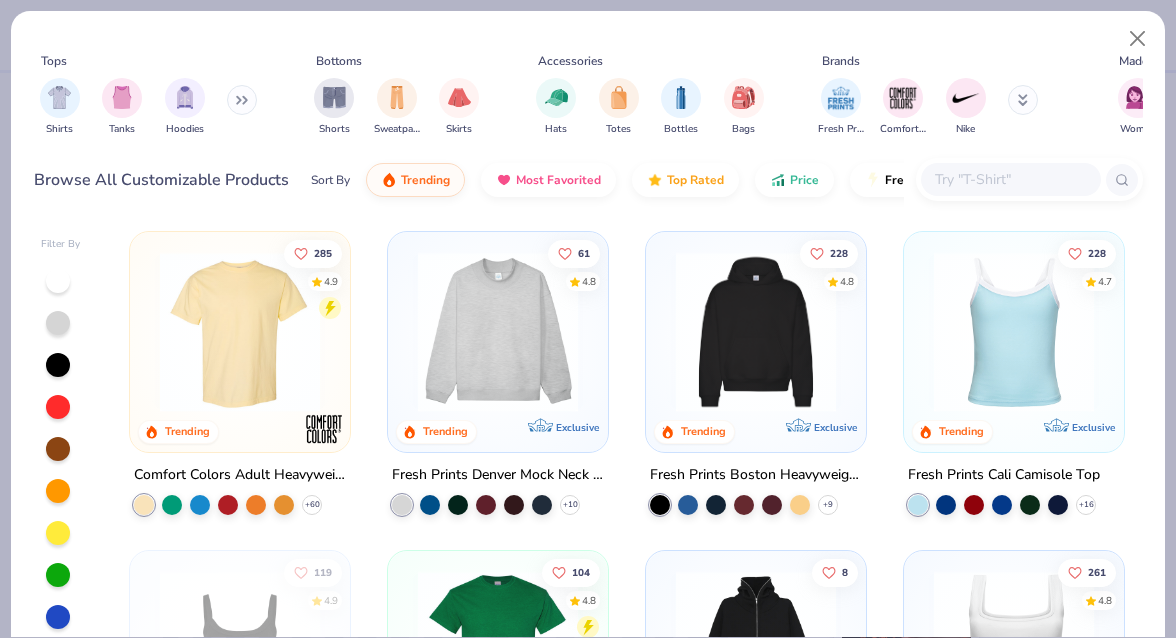click at bounding box center (1010, 179) 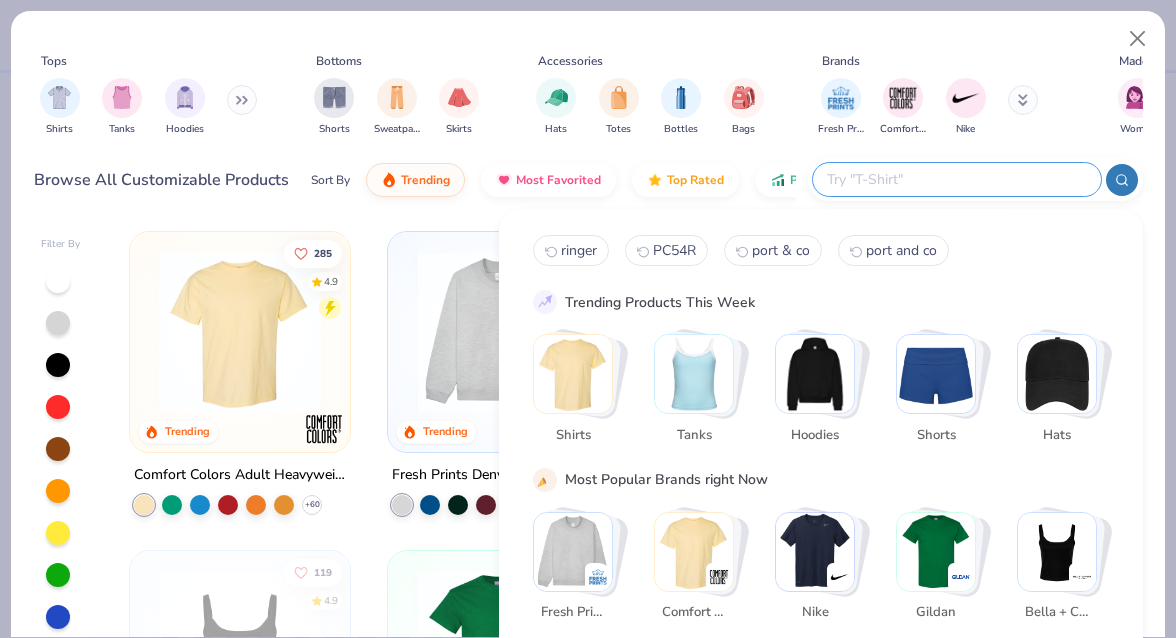 paste on "3604" 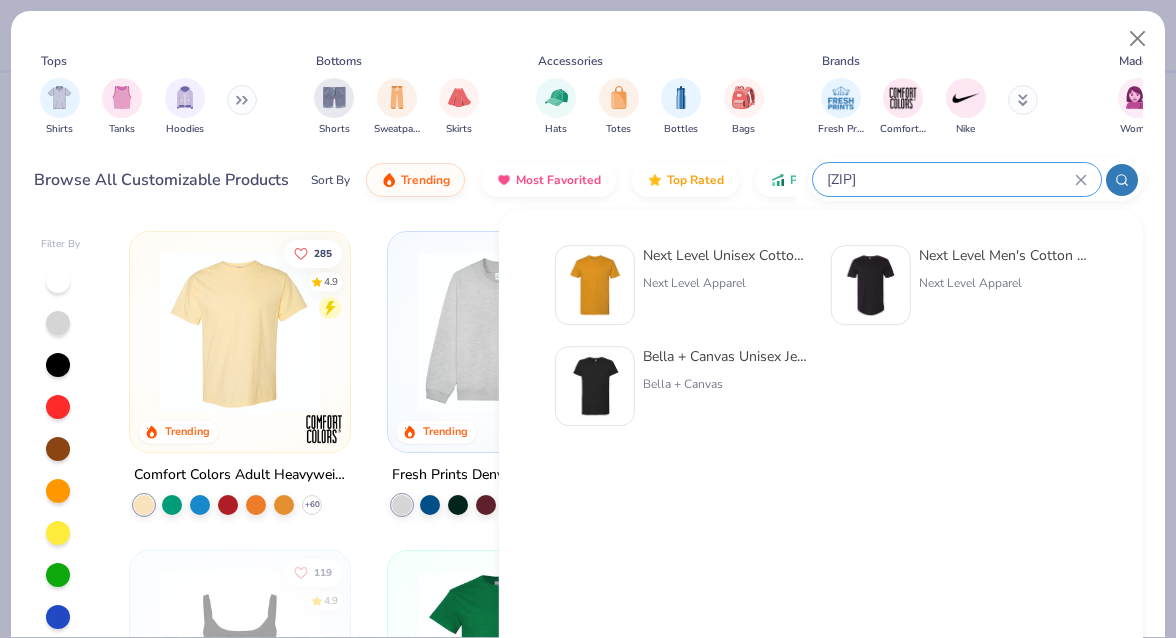 type on "3604" 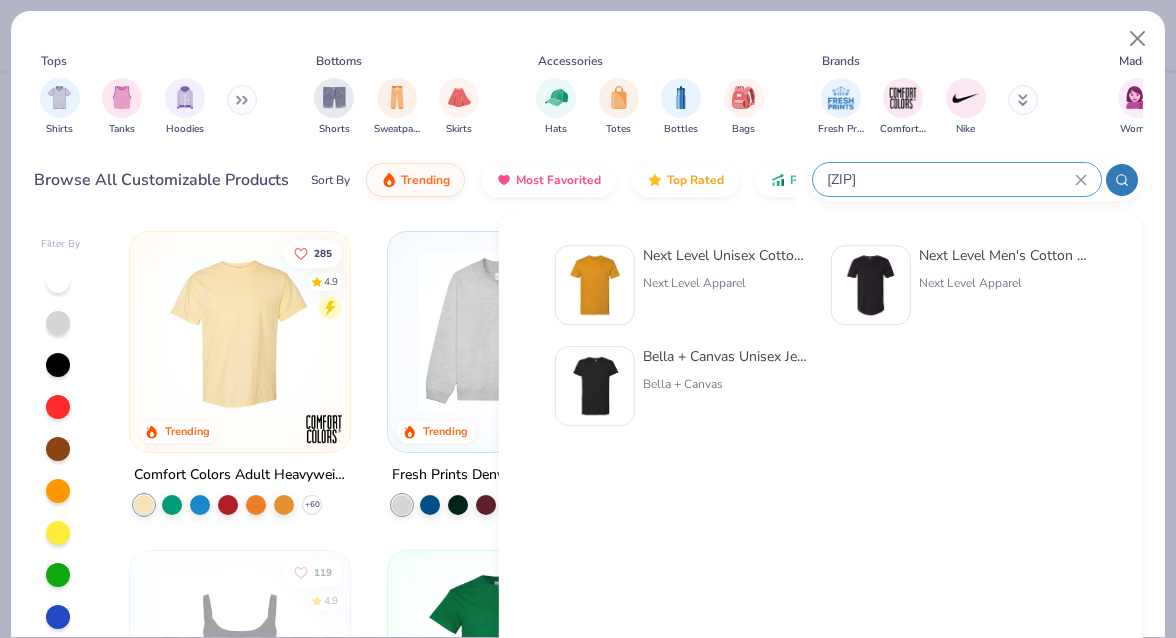 click on "Next Level Men's Cotton Long Body Crew" at bounding box center [1003, 255] 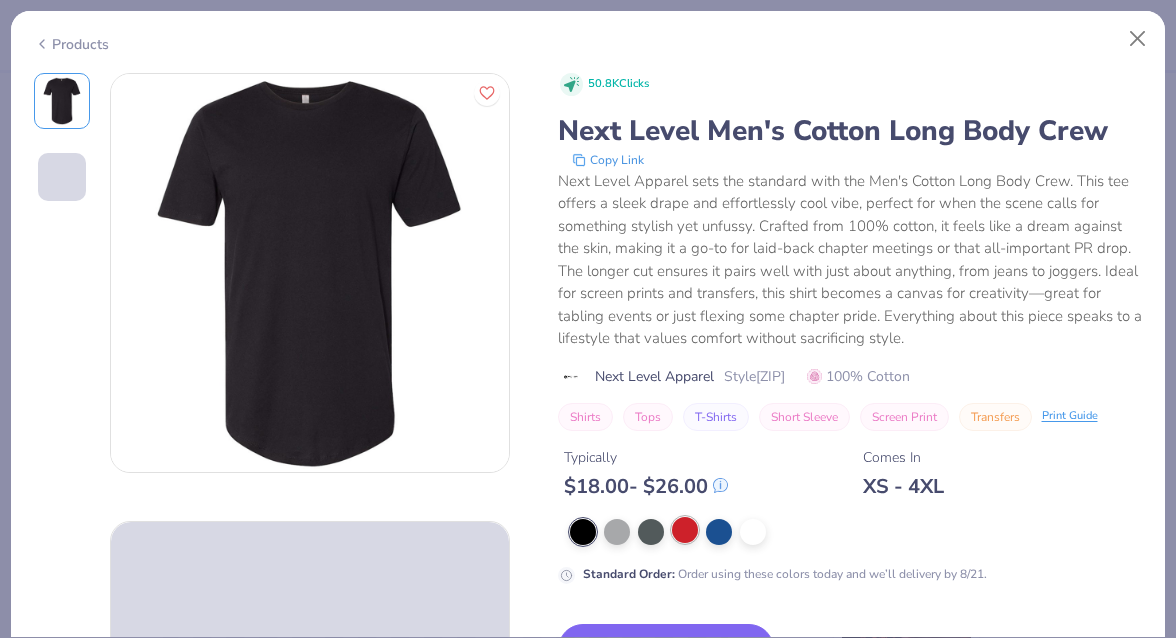 click at bounding box center [651, 532] 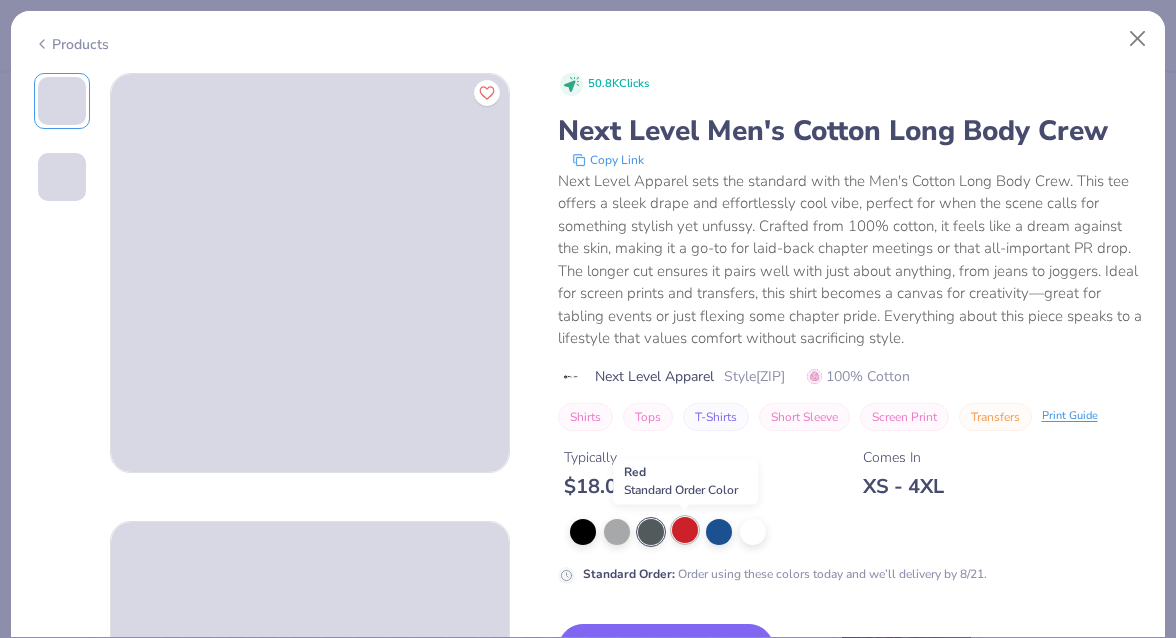 click at bounding box center (685, 530) 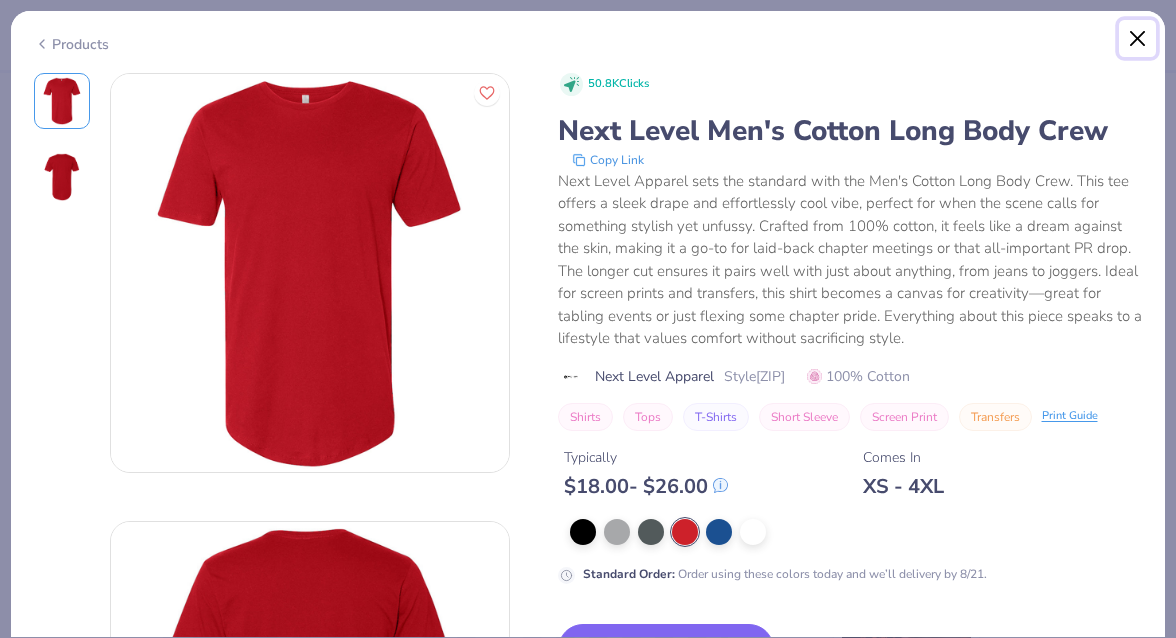 click at bounding box center [1138, 39] 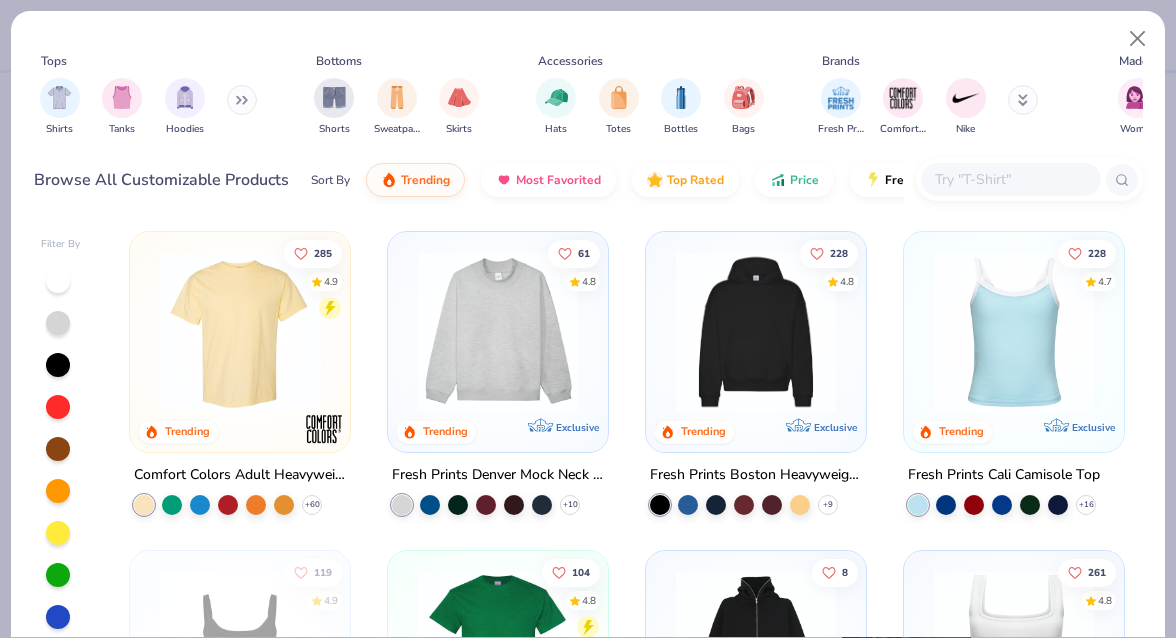 scroll, scrollTop: 52, scrollLeft: 0, axis: vertical 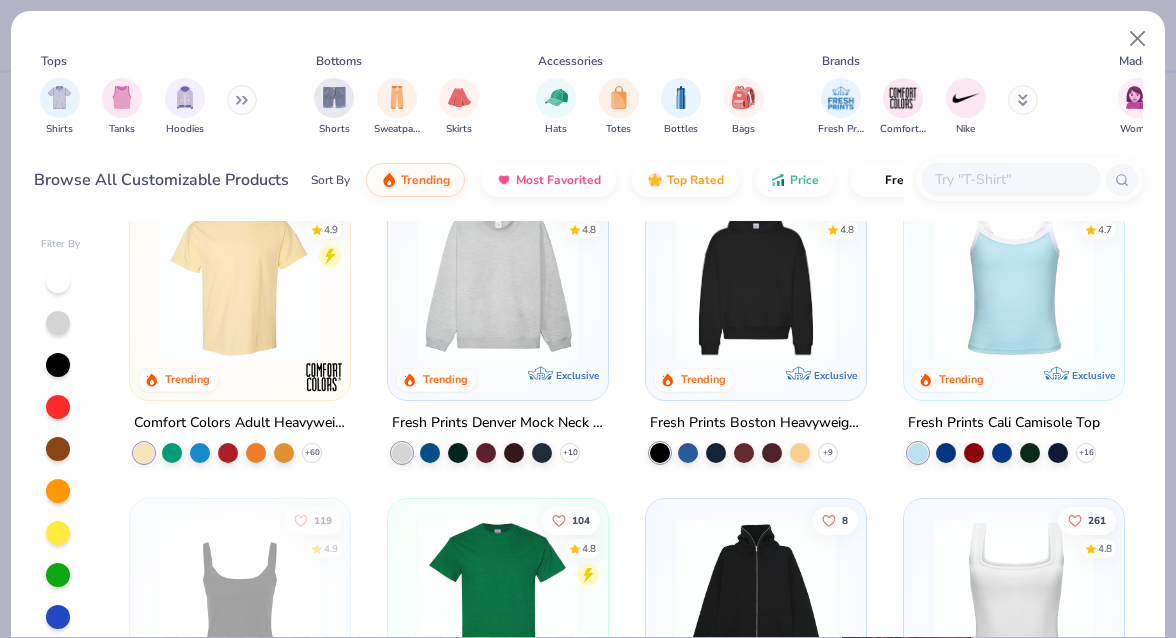 click at bounding box center (1010, 179) 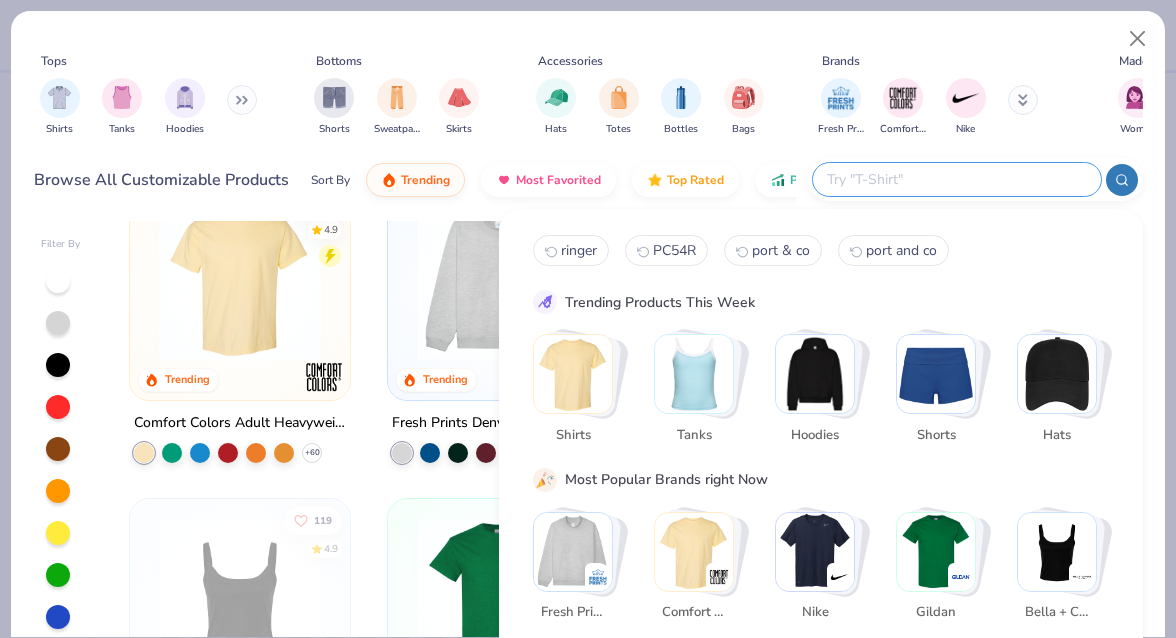 paste on "3604" 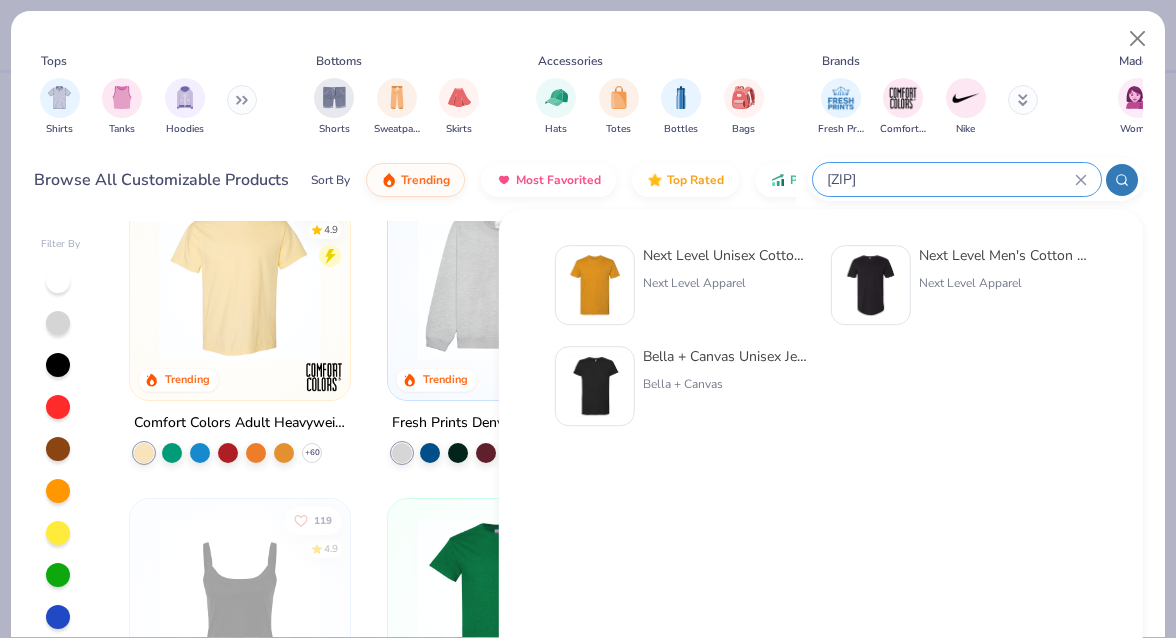 type on "3604" 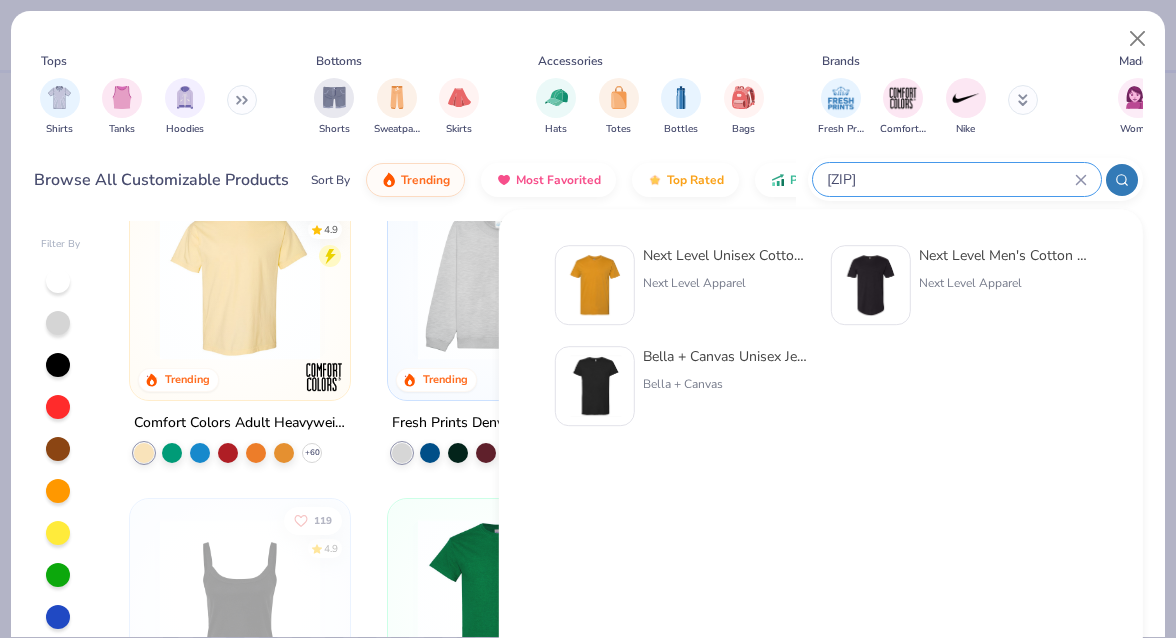 click on "Next Level Unisex Cotton T-Shirt" at bounding box center (727, 255) 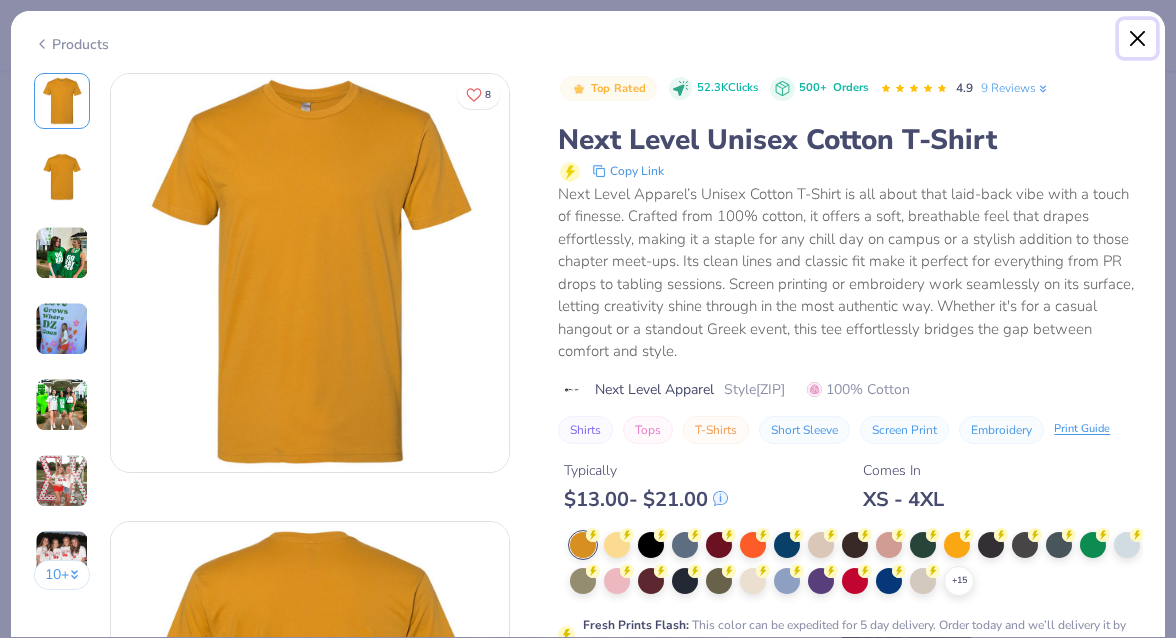click at bounding box center [1138, 39] 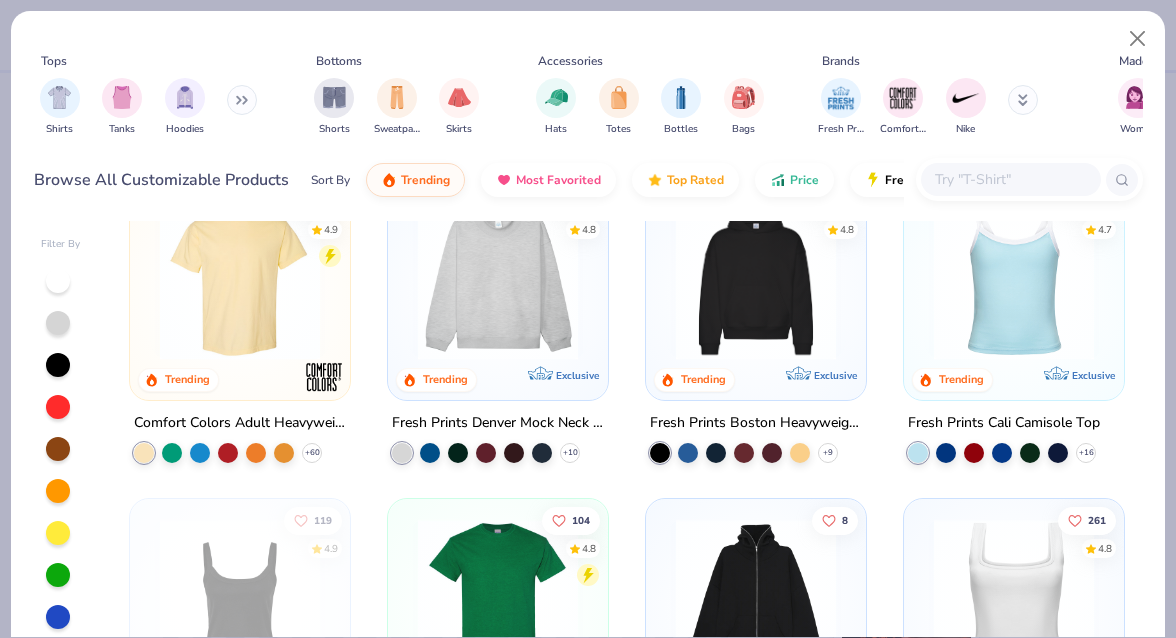 click at bounding box center [1010, 179] 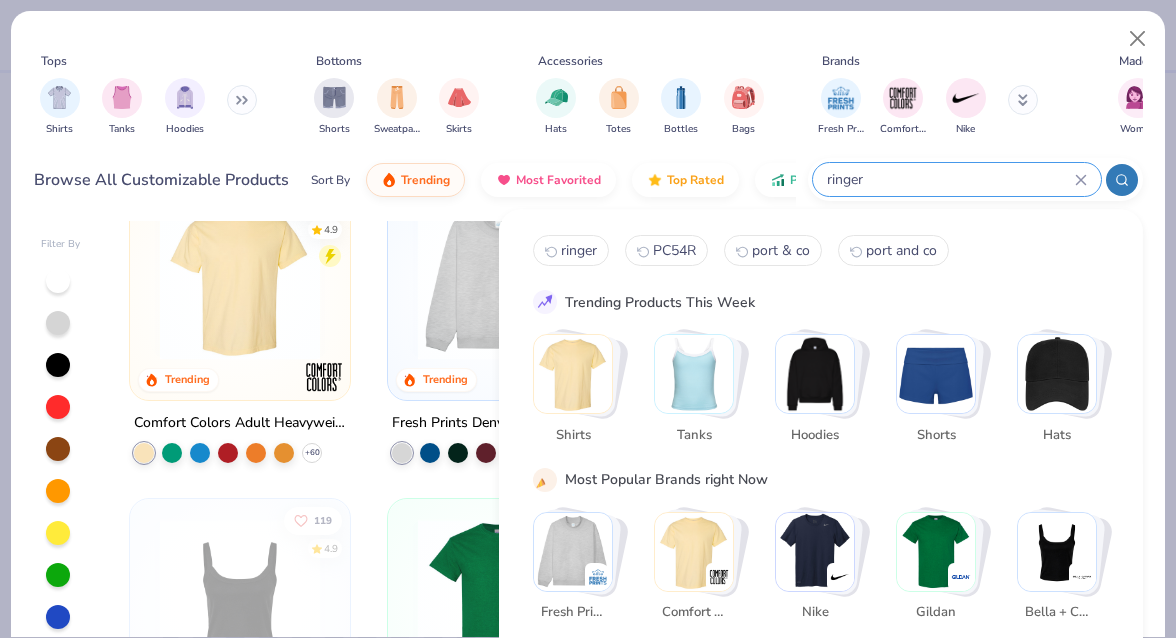 type on "ringer" 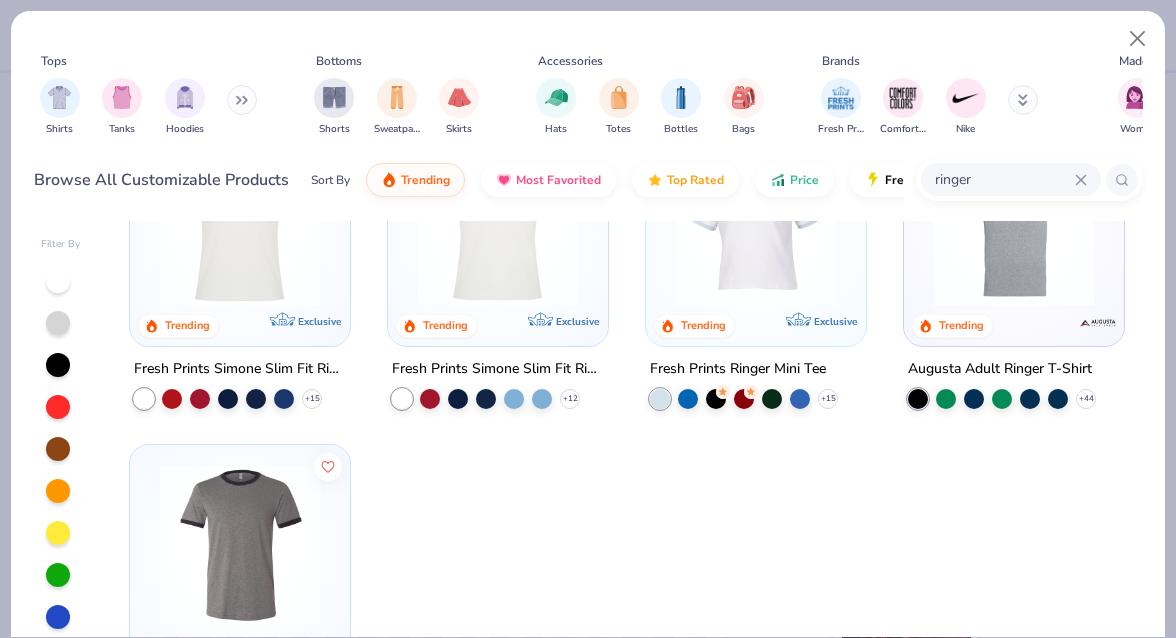 scroll, scrollTop: 137, scrollLeft: 0, axis: vertical 